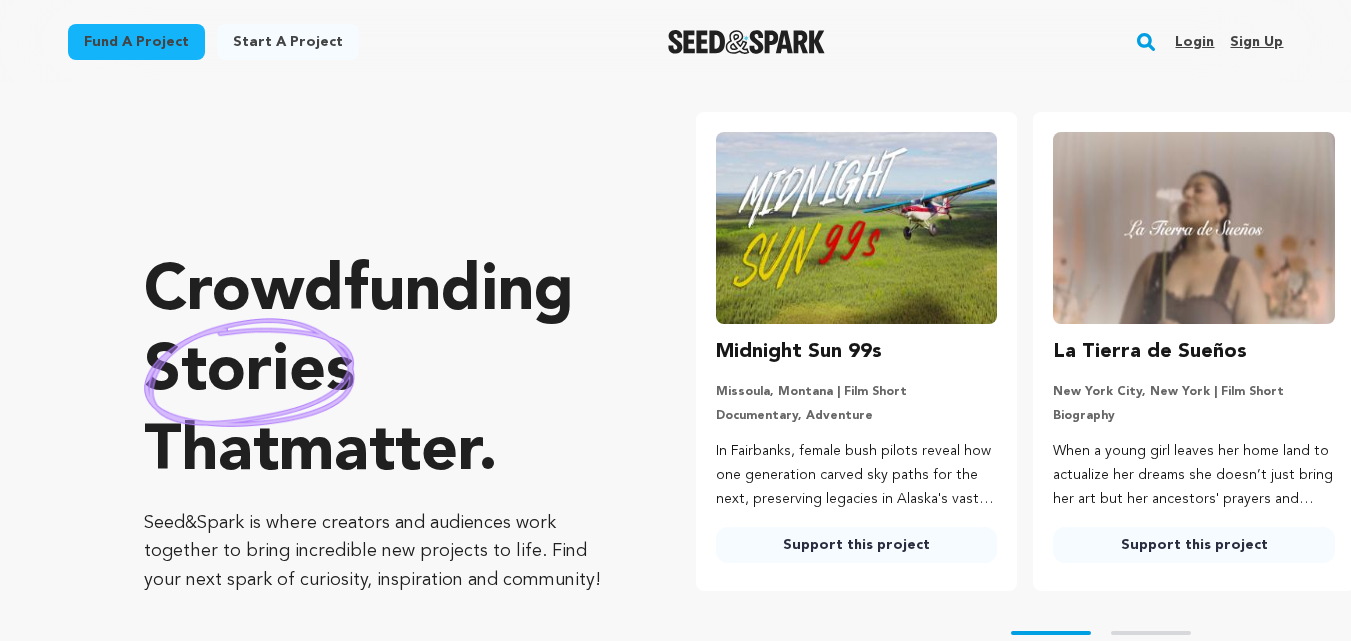 scroll, scrollTop: 0, scrollLeft: 0, axis: both 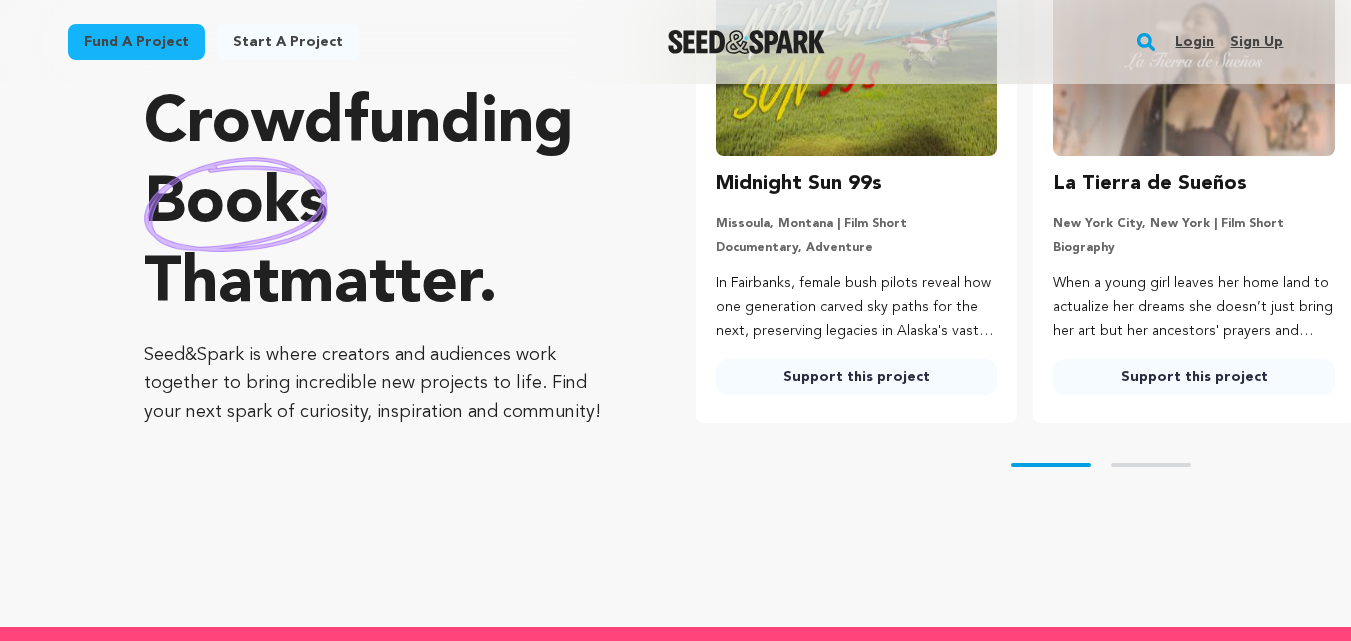 click on "Skip to prev slide page
Skip to next slide page" at bounding box center [1023, 465] 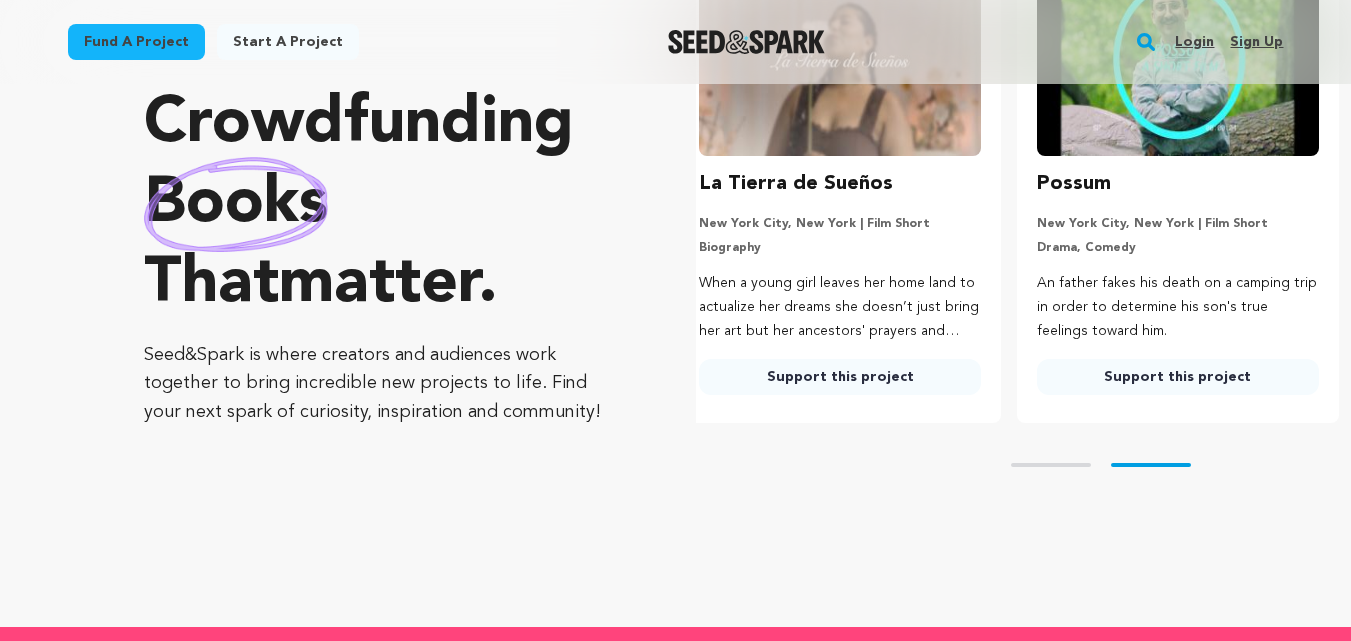 click on "Skip to next slide page" at bounding box center (1151, 465) 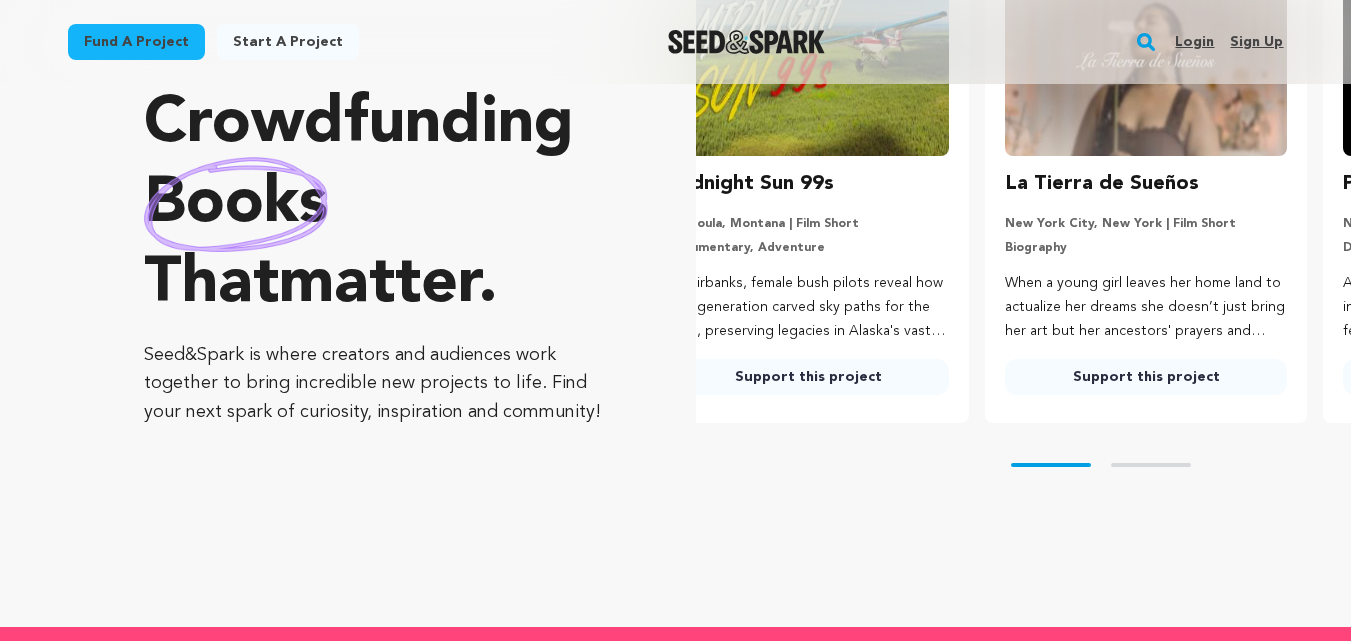 scroll, scrollTop: 0, scrollLeft: 0, axis: both 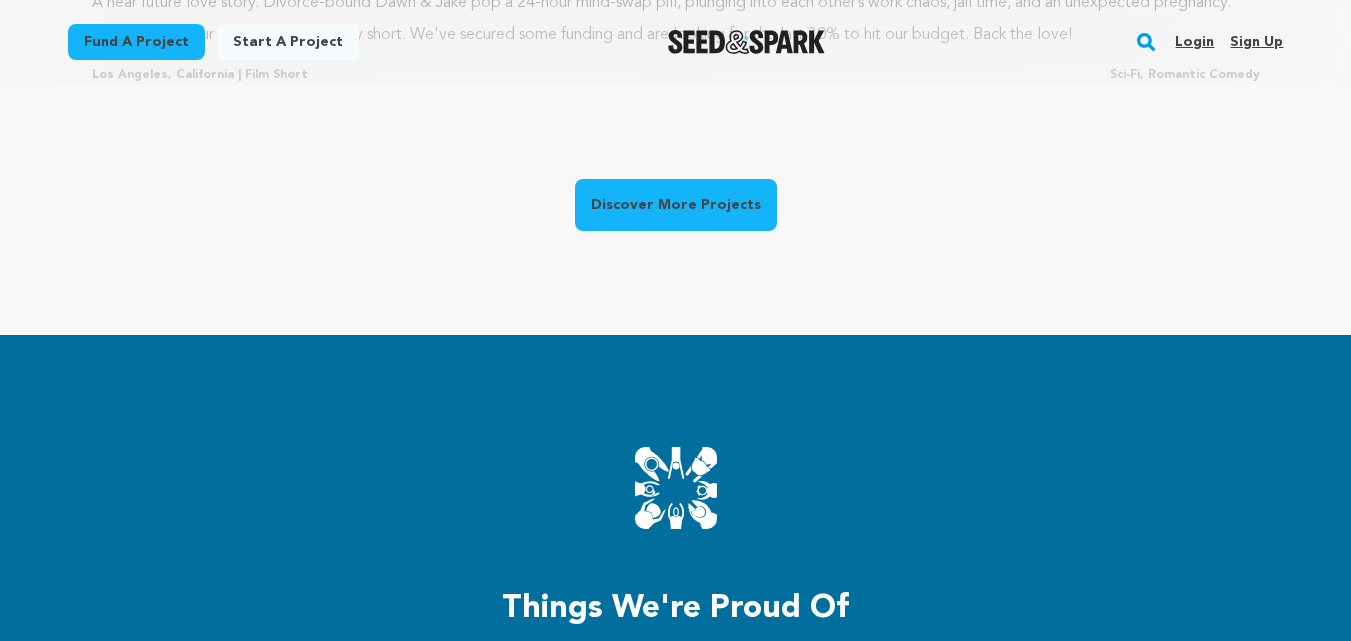 click on "Discover More Projects" at bounding box center [676, 205] 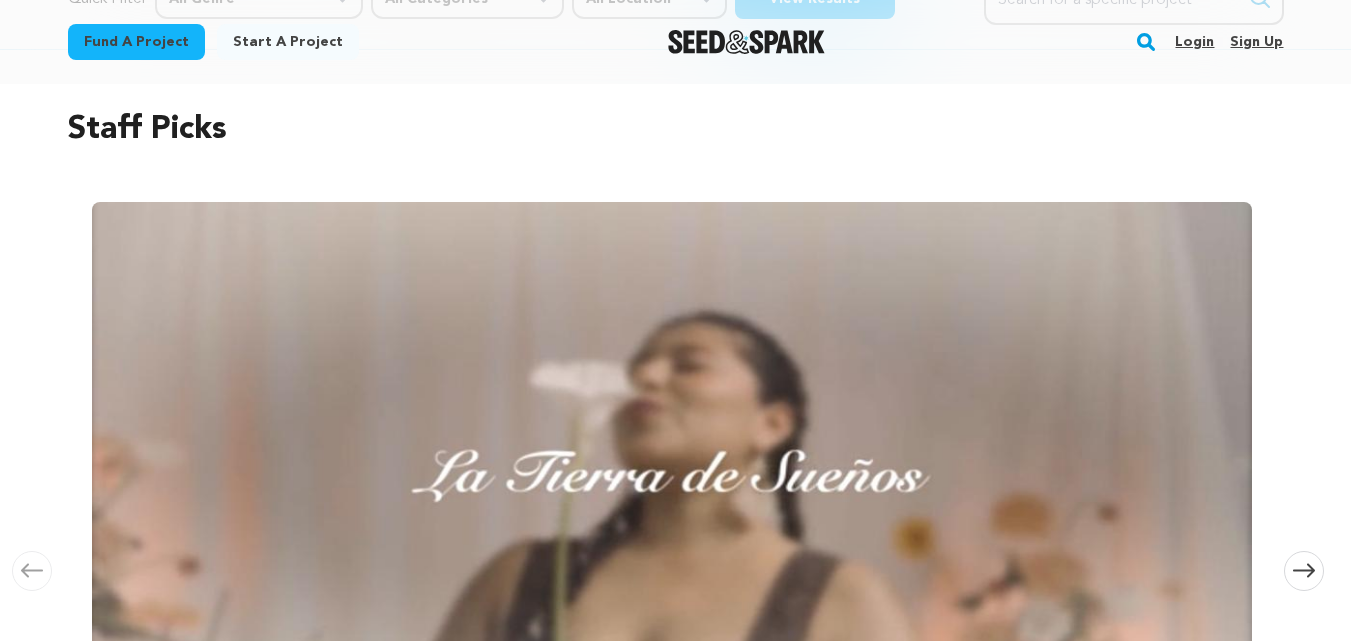 scroll, scrollTop: 0, scrollLeft: 0, axis: both 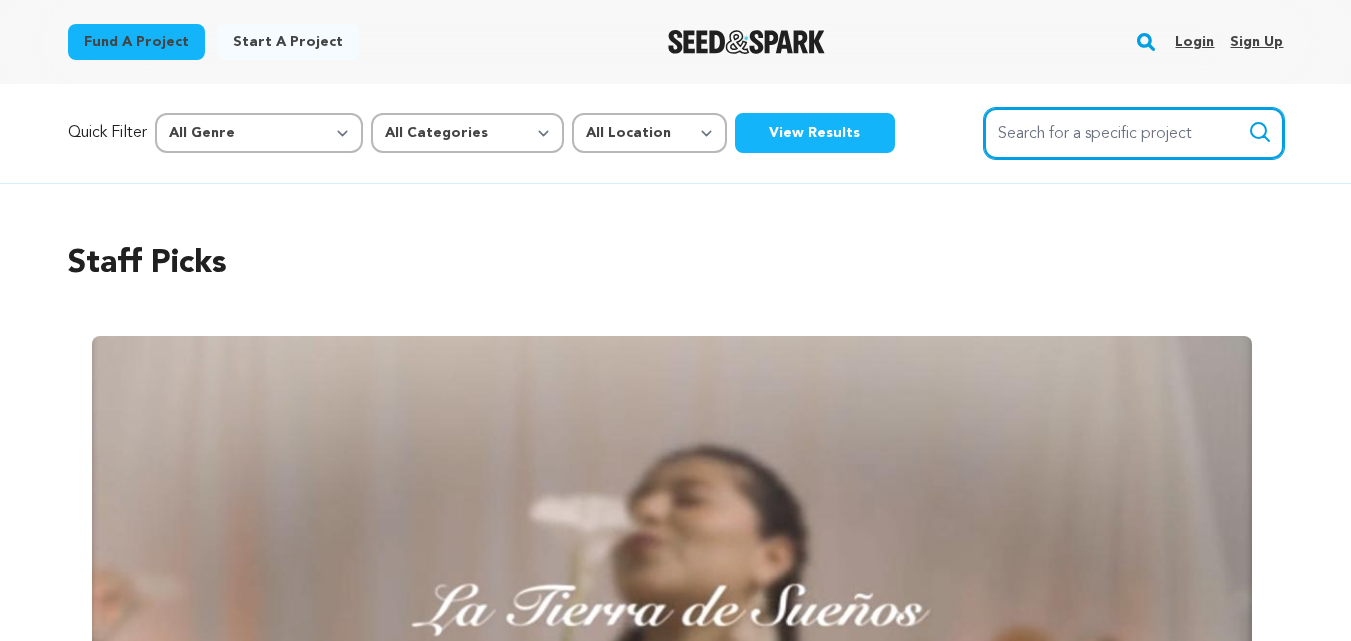 click on "Search for a specific project" at bounding box center [1134, 133] 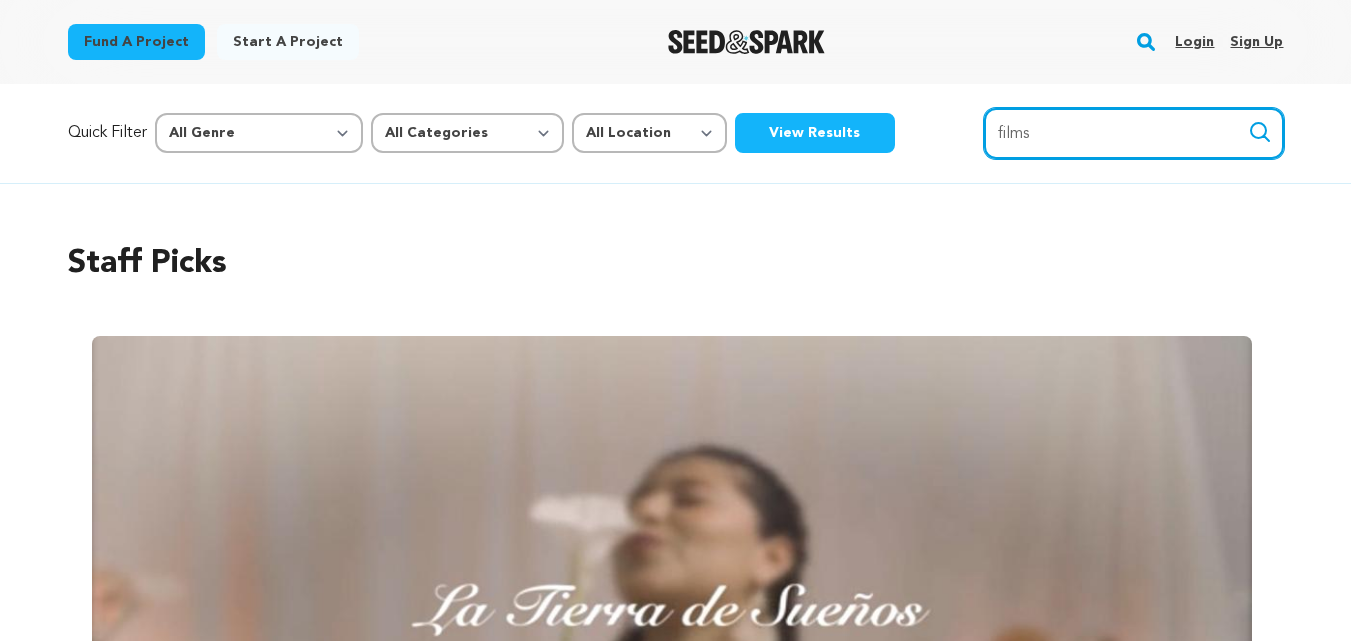 type on "films" 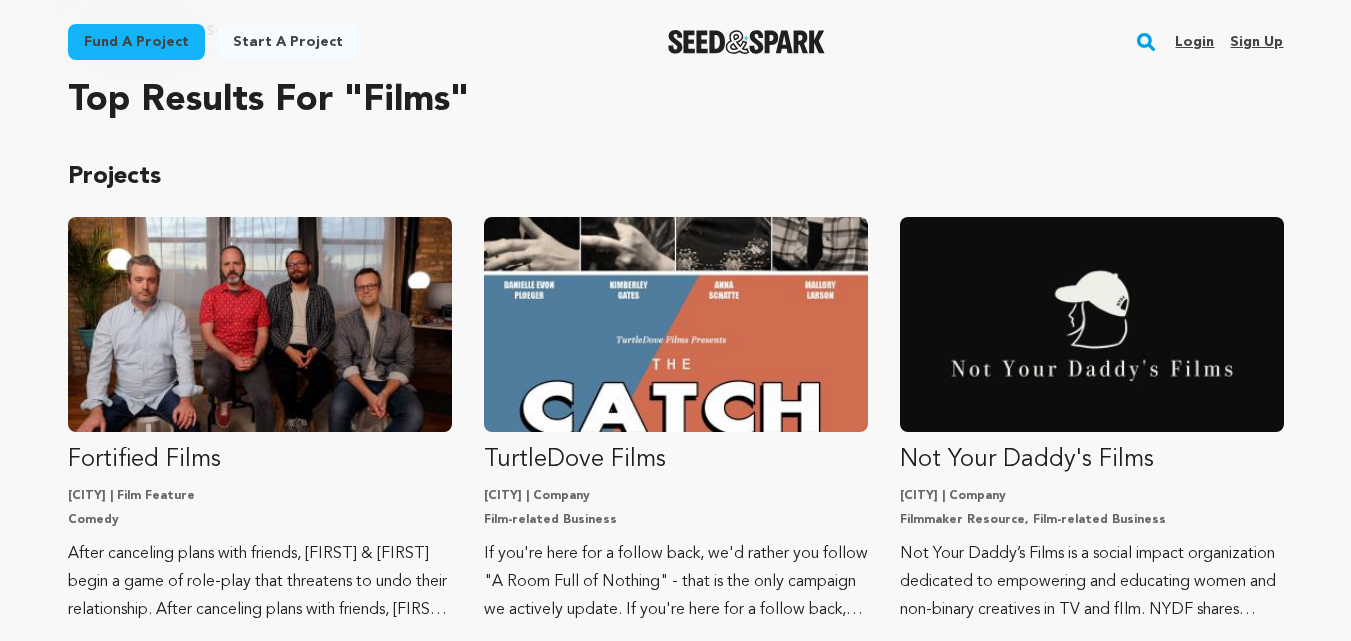 scroll, scrollTop: 0, scrollLeft: 0, axis: both 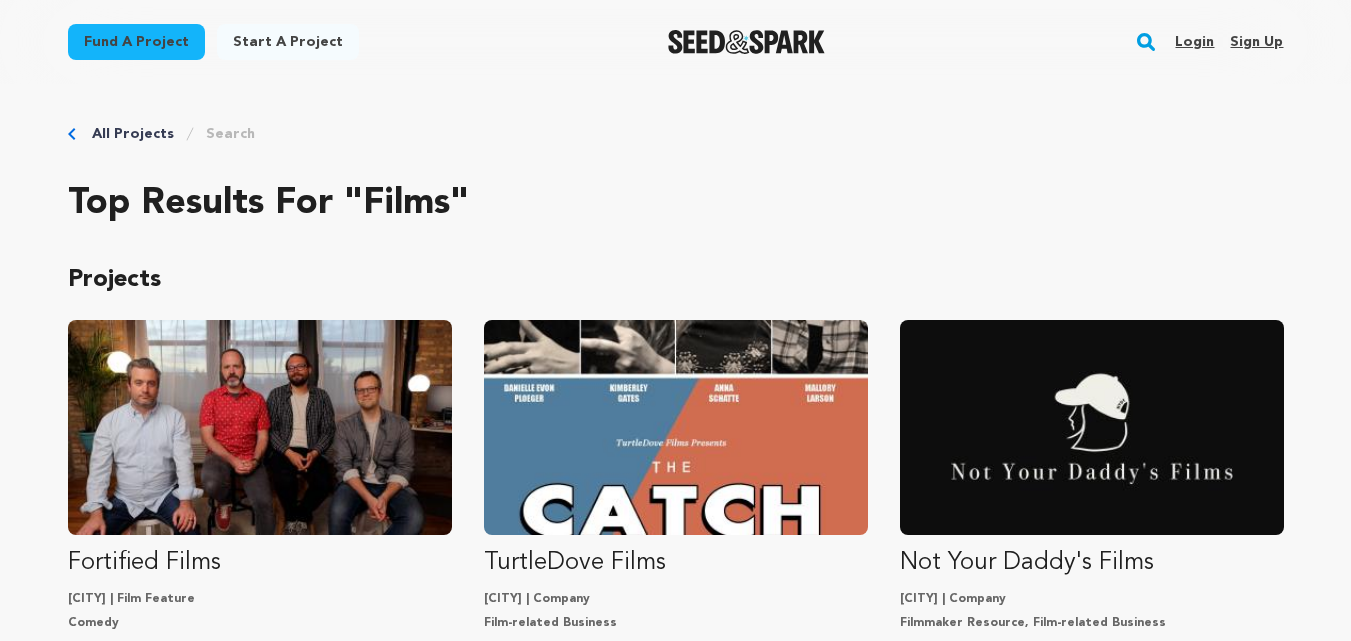 click 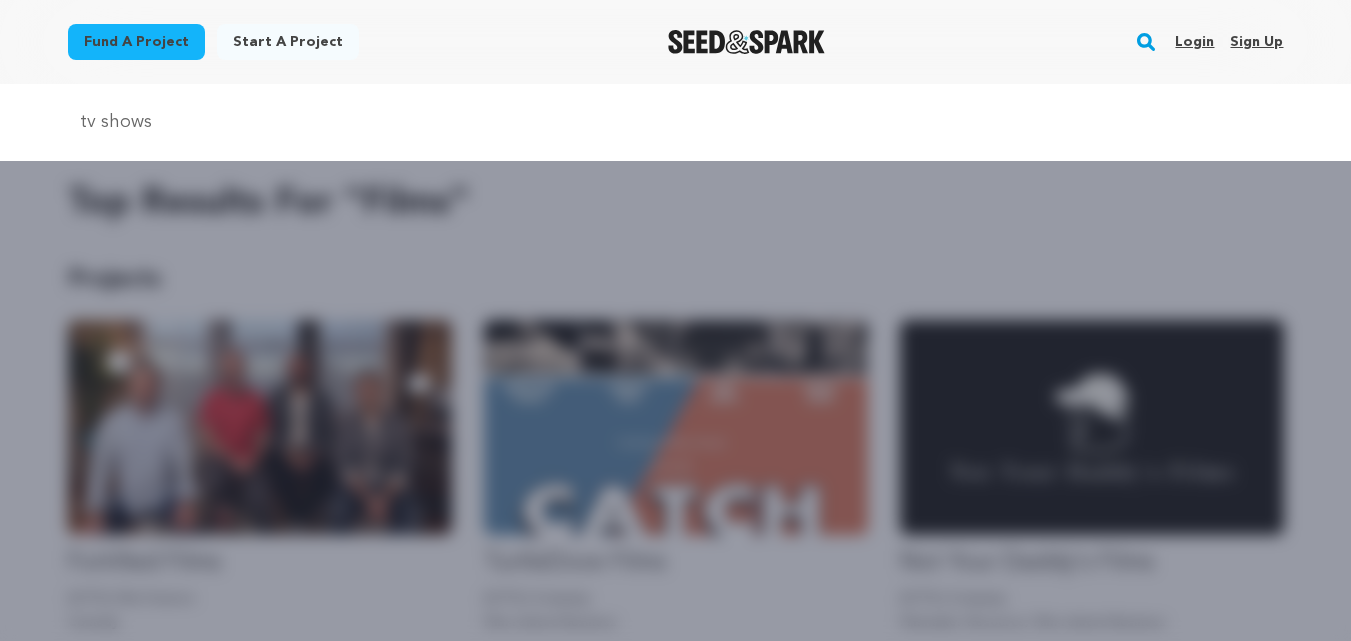 type on "tv shows" 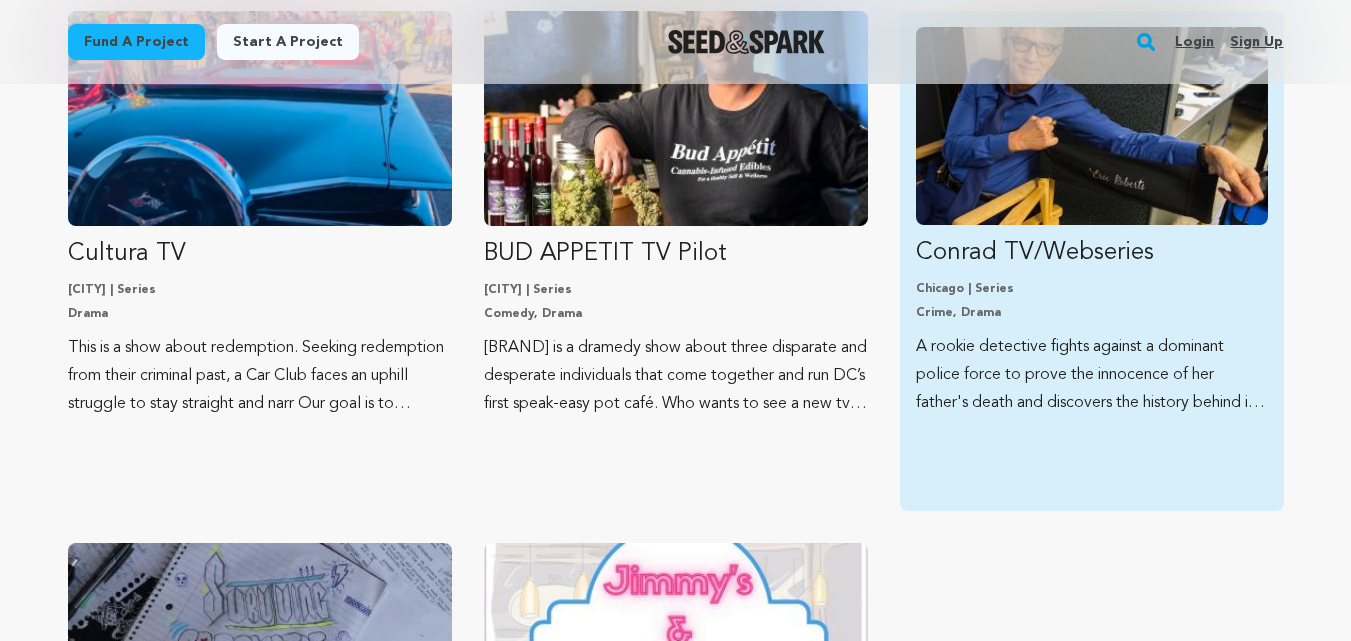 scroll, scrollTop: 100, scrollLeft: 0, axis: vertical 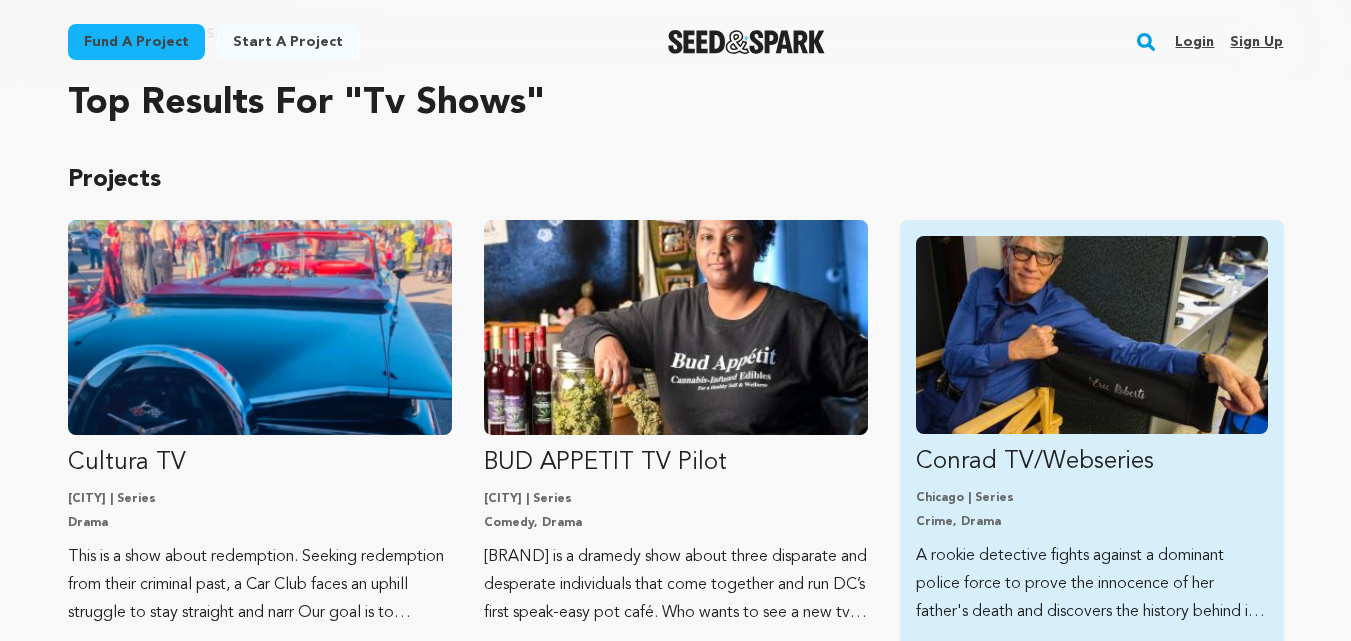 click at bounding box center [1092, 335] 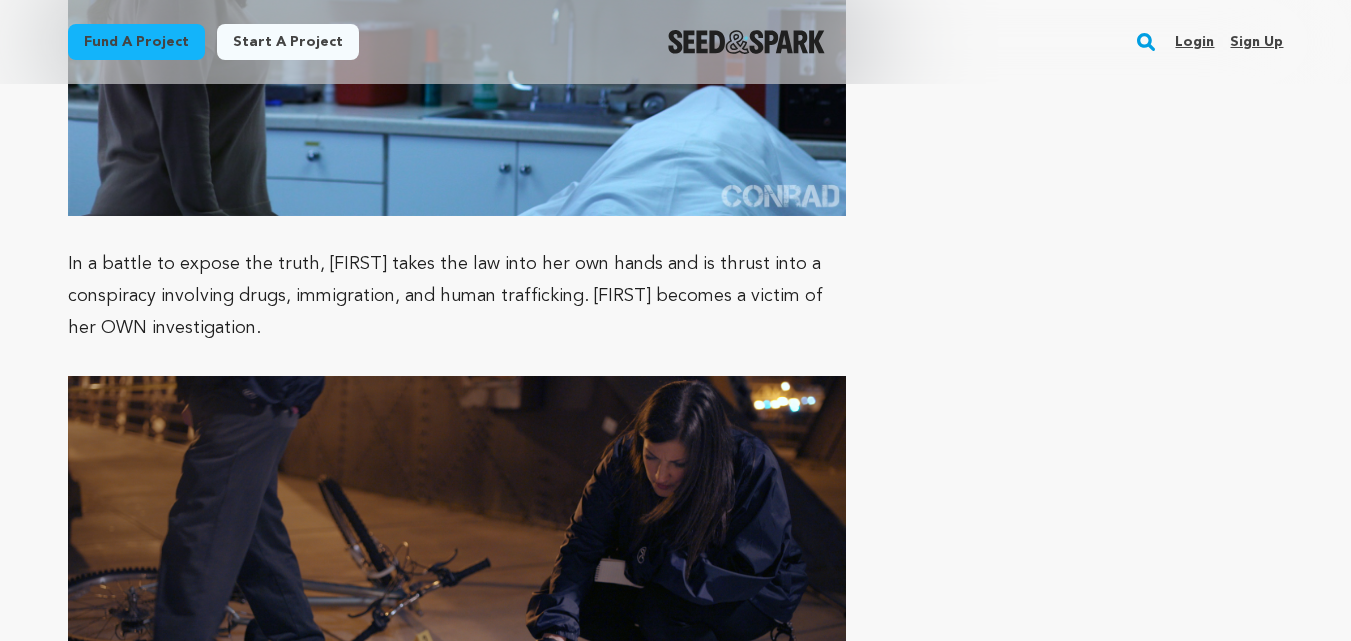 scroll, scrollTop: 5900, scrollLeft: 0, axis: vertical 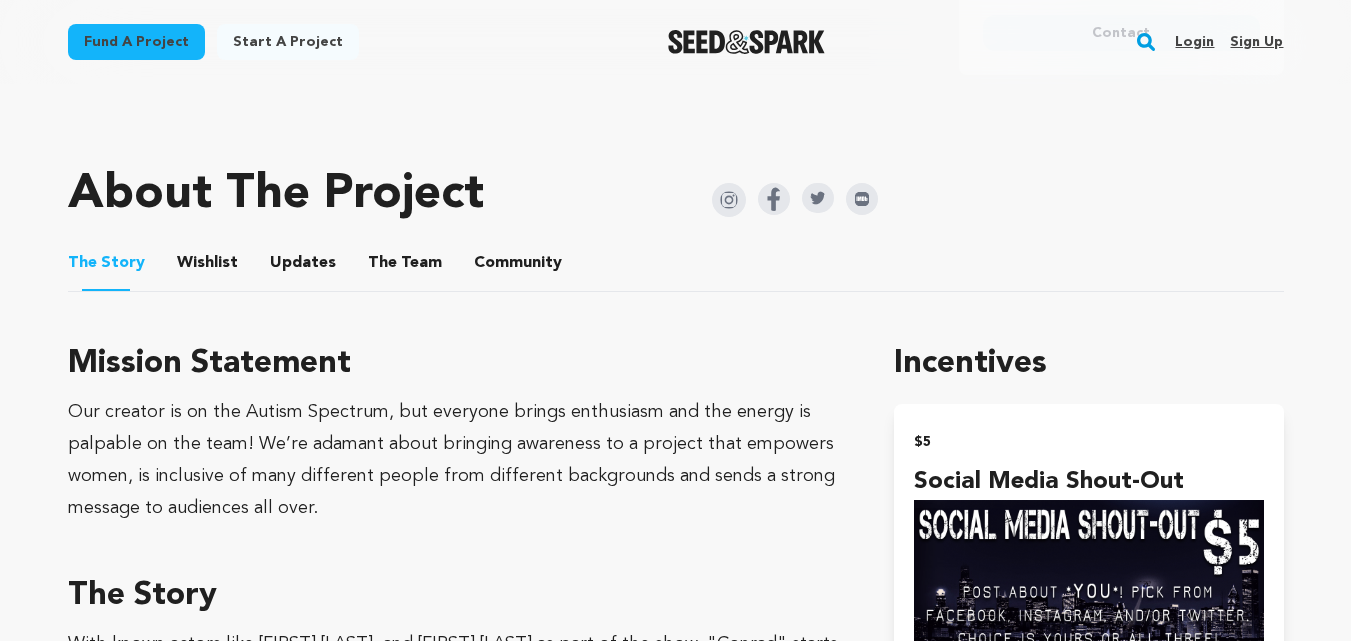 click at bounding box center (676, 123) 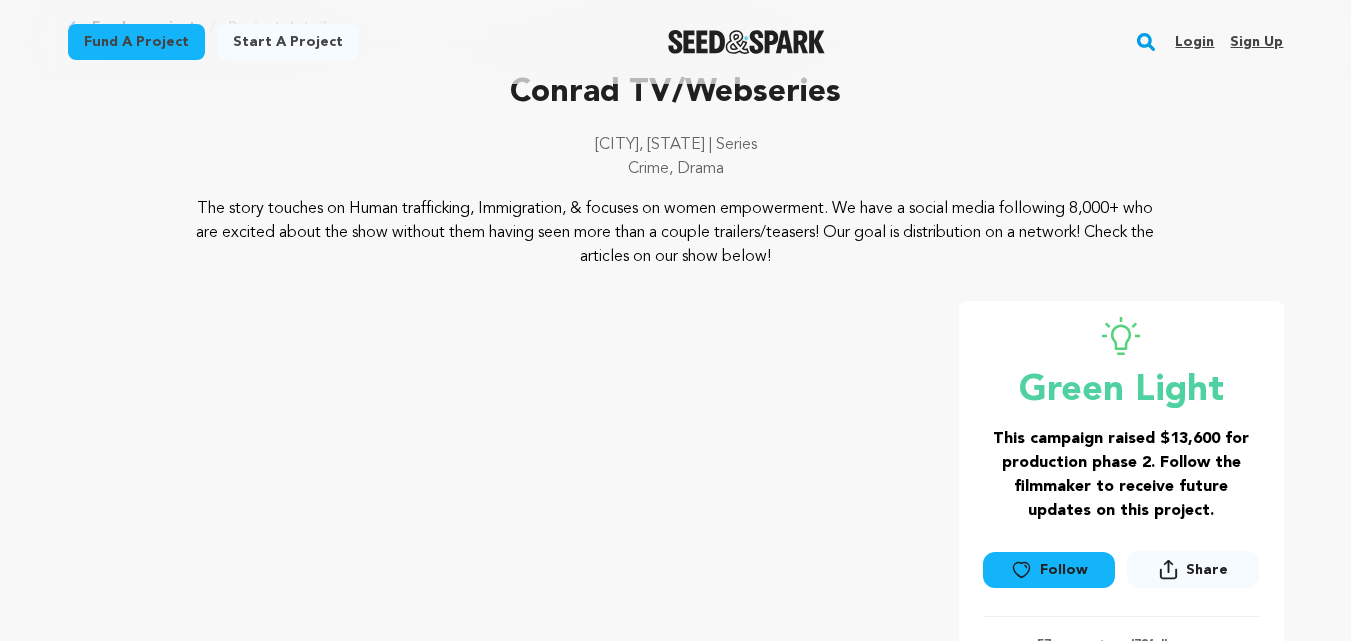 scroll, scrollTop: 0, scrollLeft: 0, axis: both 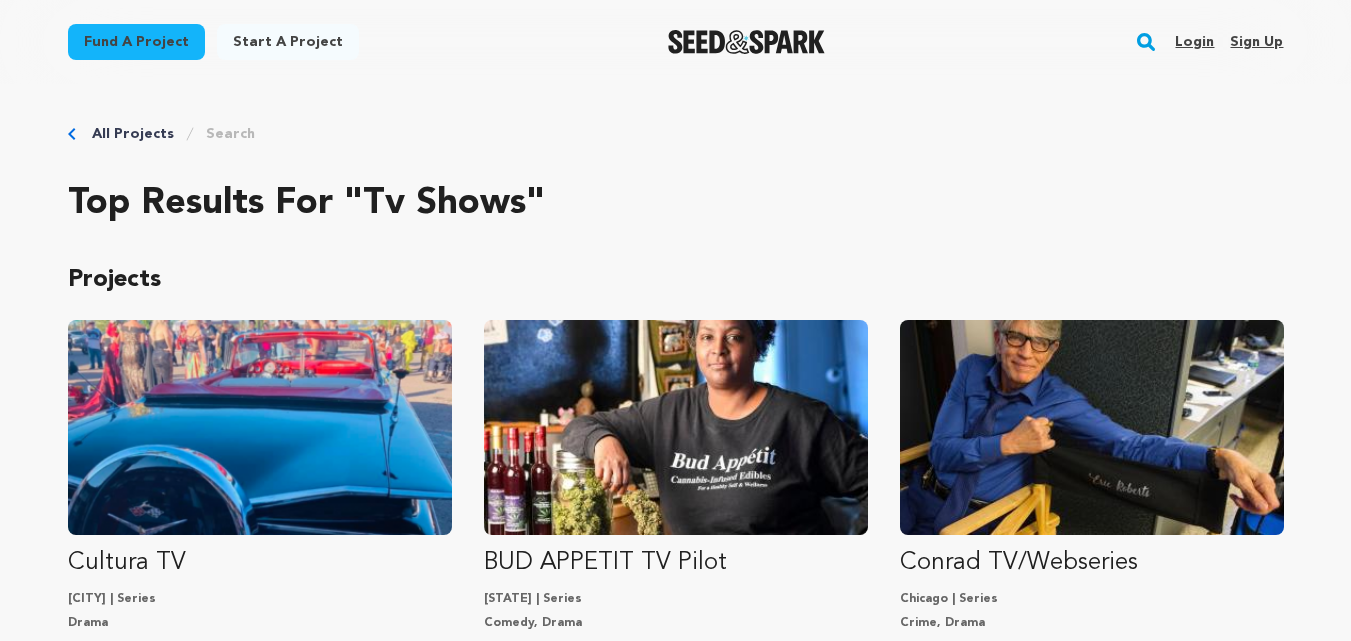 click on "All Projects" at bounding box center [133, 134] 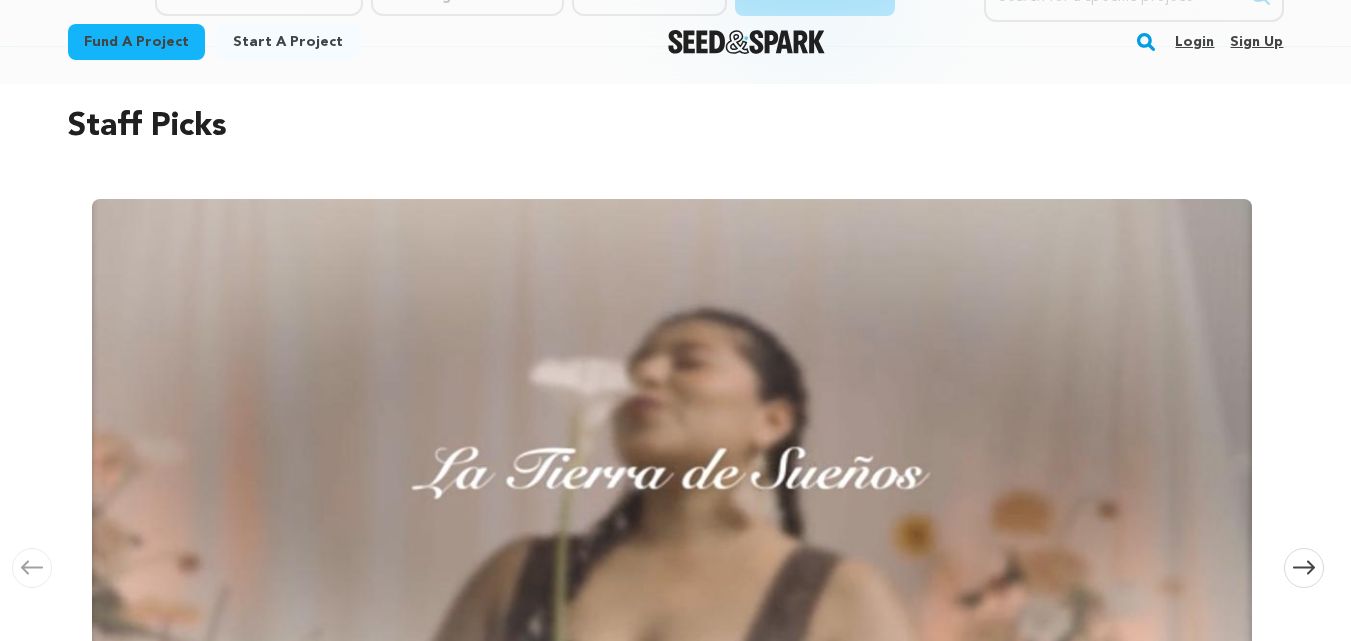 scroll, scrollTop: 0, scrollLeft: 0, axis: both 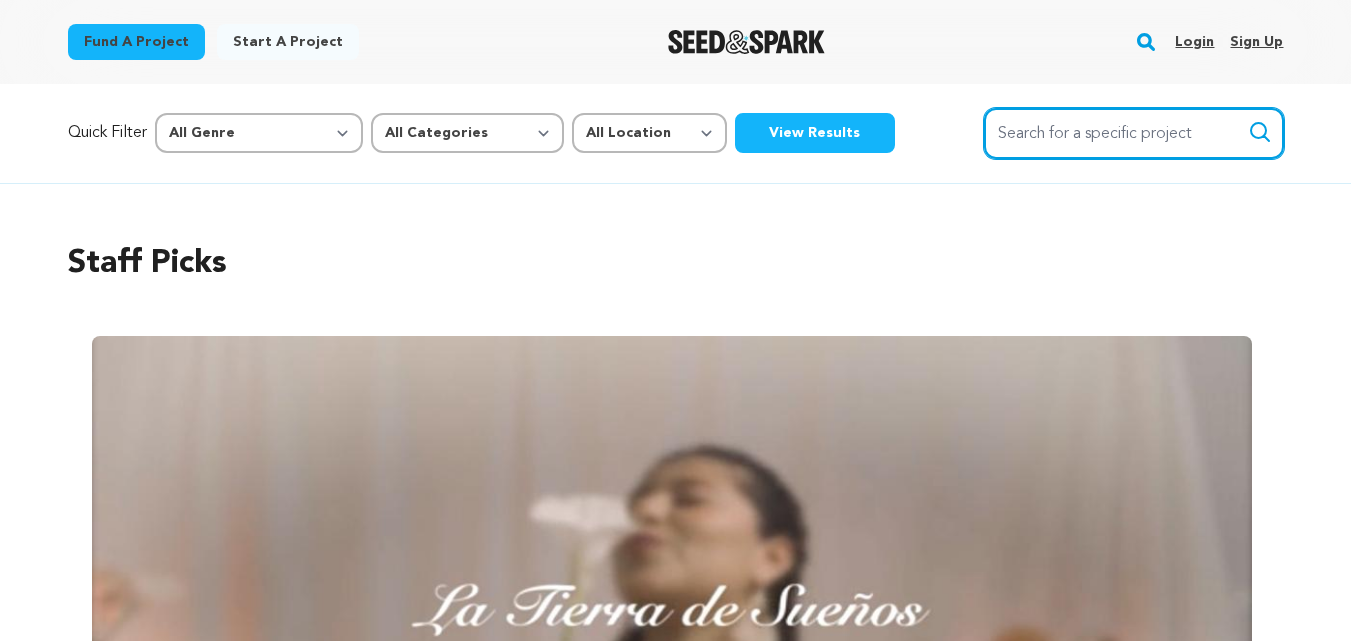 click on "Search for a specific project" at bounding box center (1134, 133) 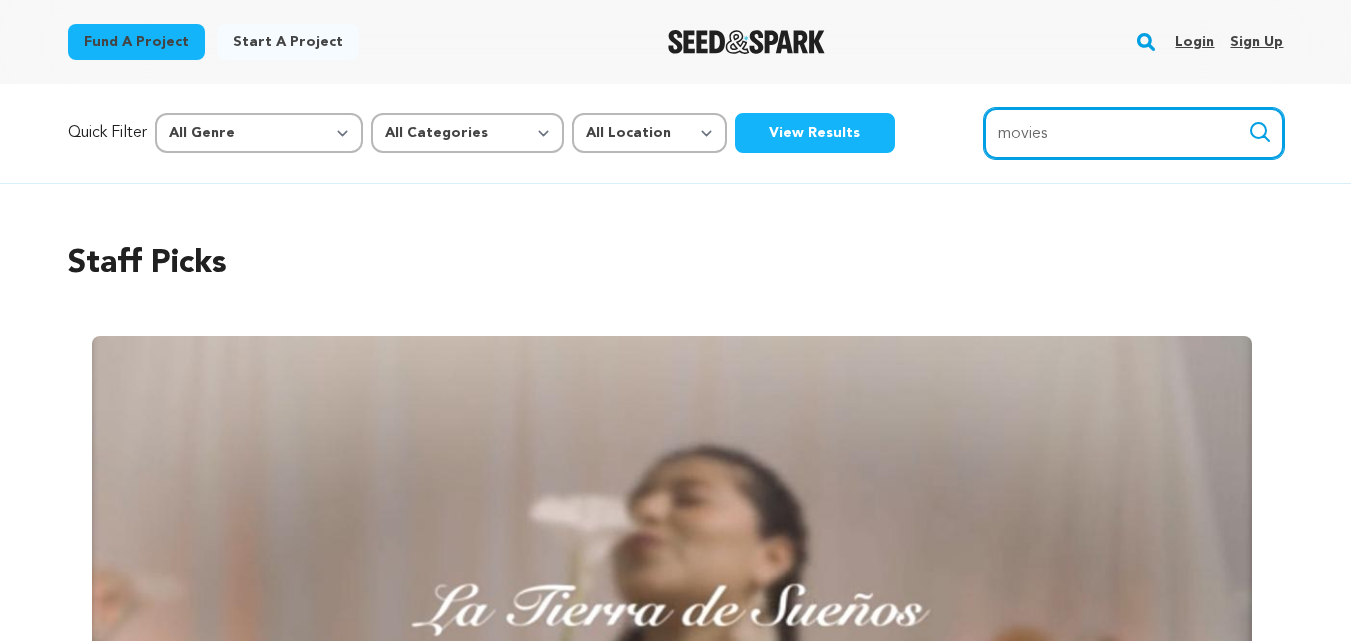 type on "movies" 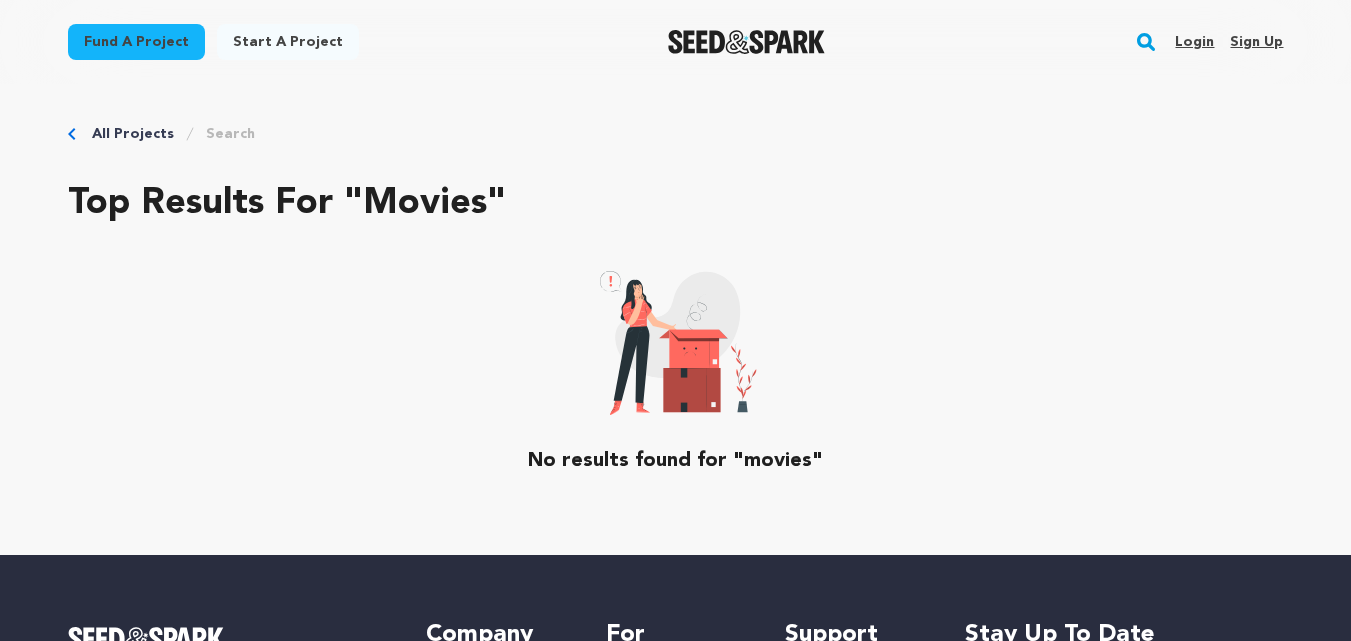 scroll, scrollTop: 0, scrollLeft: 0, axis: both 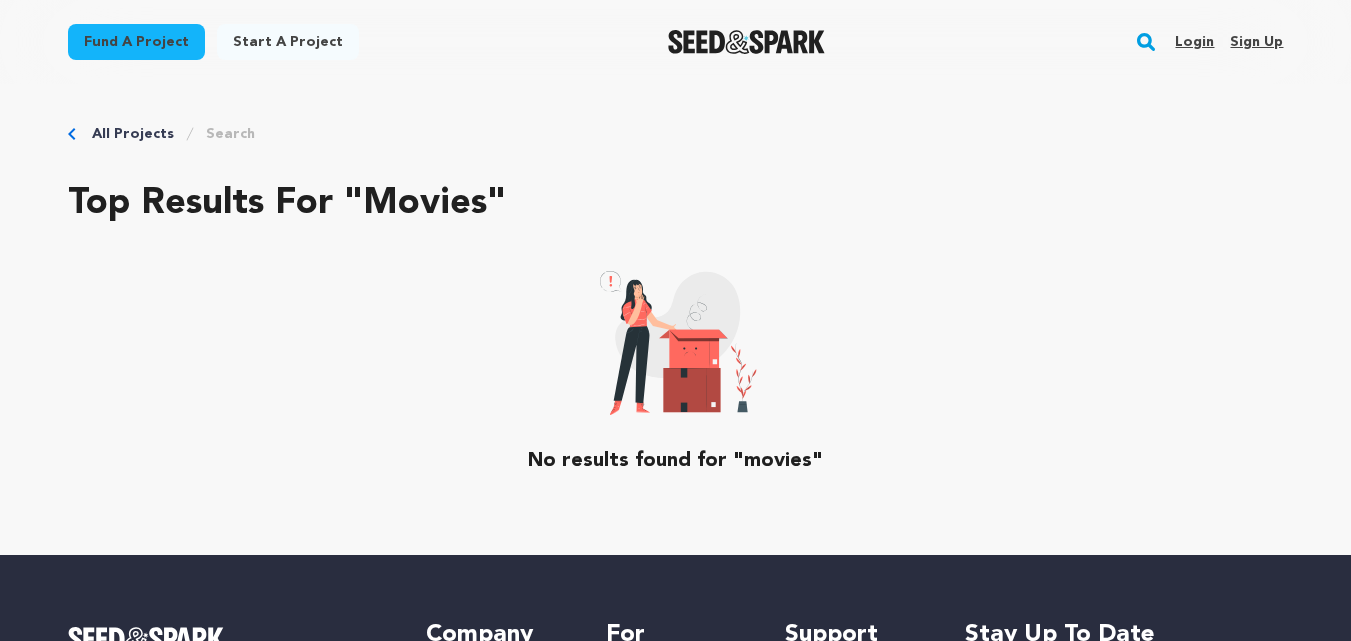 click on "All Projects" at bounding box center (133, 134) 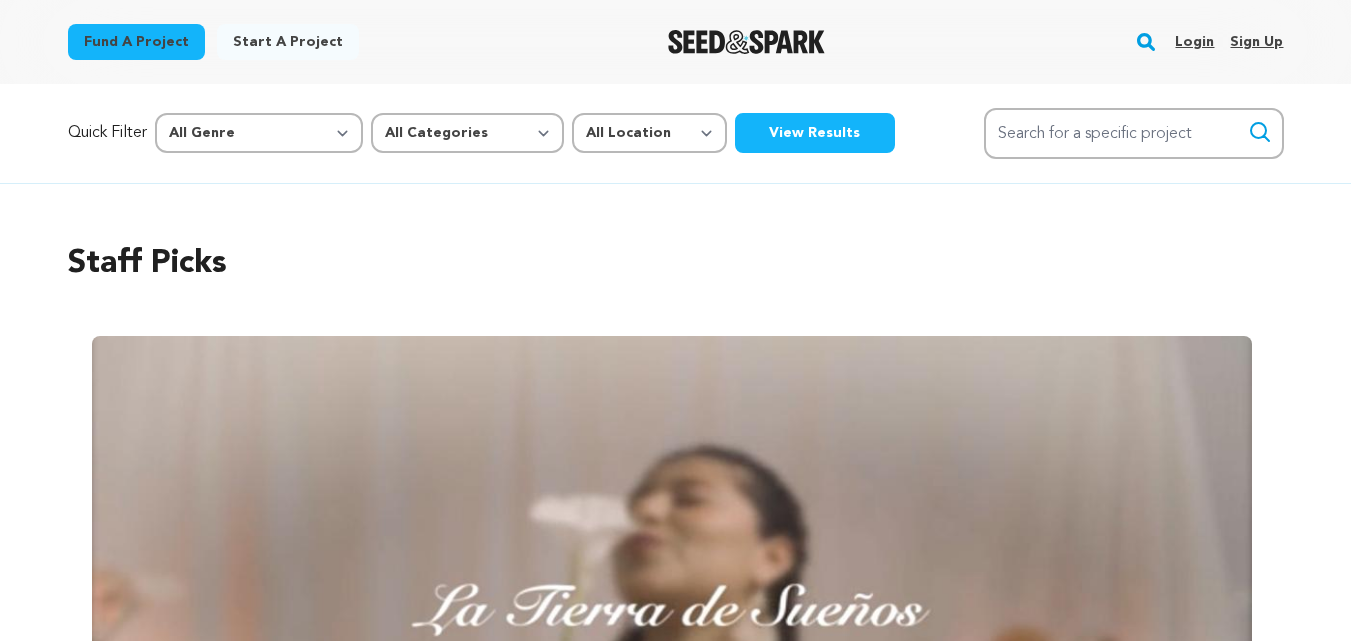 scroll, scrollTop: 0, scrollLeft: 0, axis: both 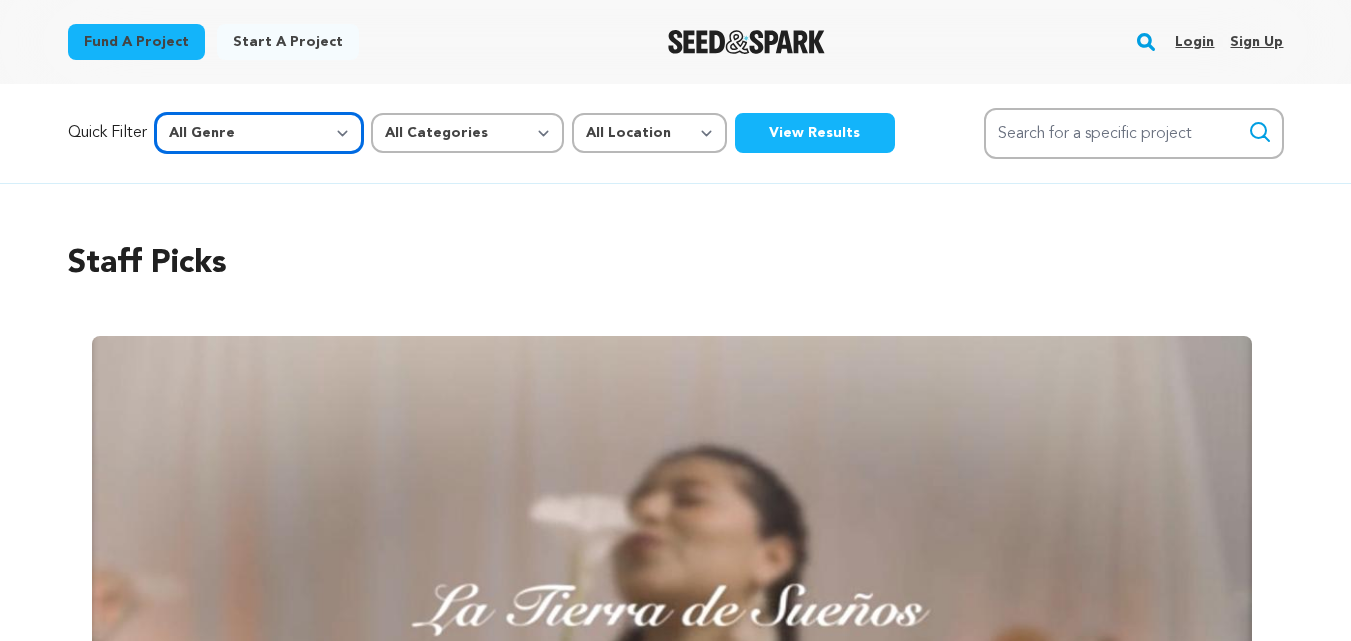 click on "All Genre
Action
Adventure
Afrobeat
Alternative
Ambient
Animation
Bebop
Big Band
Biography
Bluegrass
Blues
Classical
Comedy
Country
Crime
Disco
Documentary
Drama
Dubstep
Electronic/Dance
Emo
Experimental
Family
Fantasy
Film-Noir
Film-related Business
Filmmaker Resource
Folk
Foreign Film
Funk
Game-Show
Garage Grime" at bounding box center (259, 133) 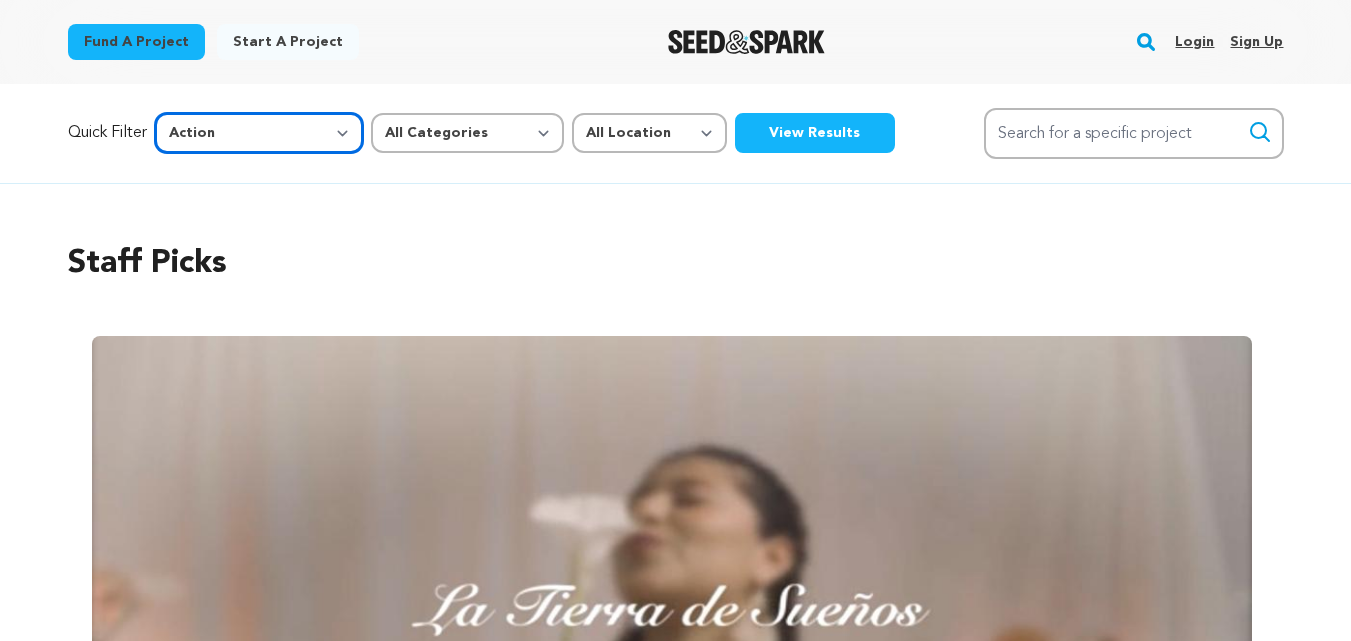 click on "All Genre
Action
Adventure
Afrobeat
Alternative
Ambient
Animation
Bebop
Big Band
Biography
Bluegrass
Blues
Classical
Comedy
Country
Crime
Disco
Documentary
Drama
Dubstep
Electronic/Dance
Emo
Experimental
Family
Fantasy
Film-Noir
Film-related Business
Filmmaker Resource
Folk
Foreign Film
Funk
Game-Show
Garage Grime" at bounding box center [259, 133] 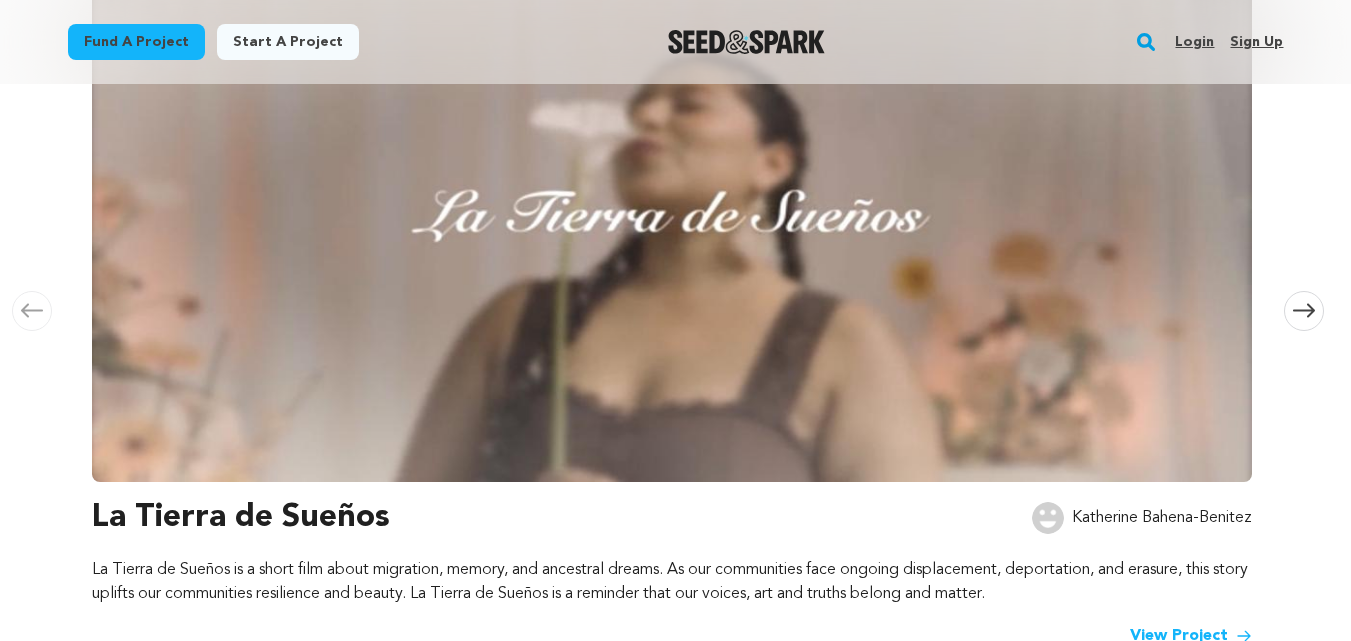 scroll, scrollTop: 0, scrollLeft: 0, axis: both 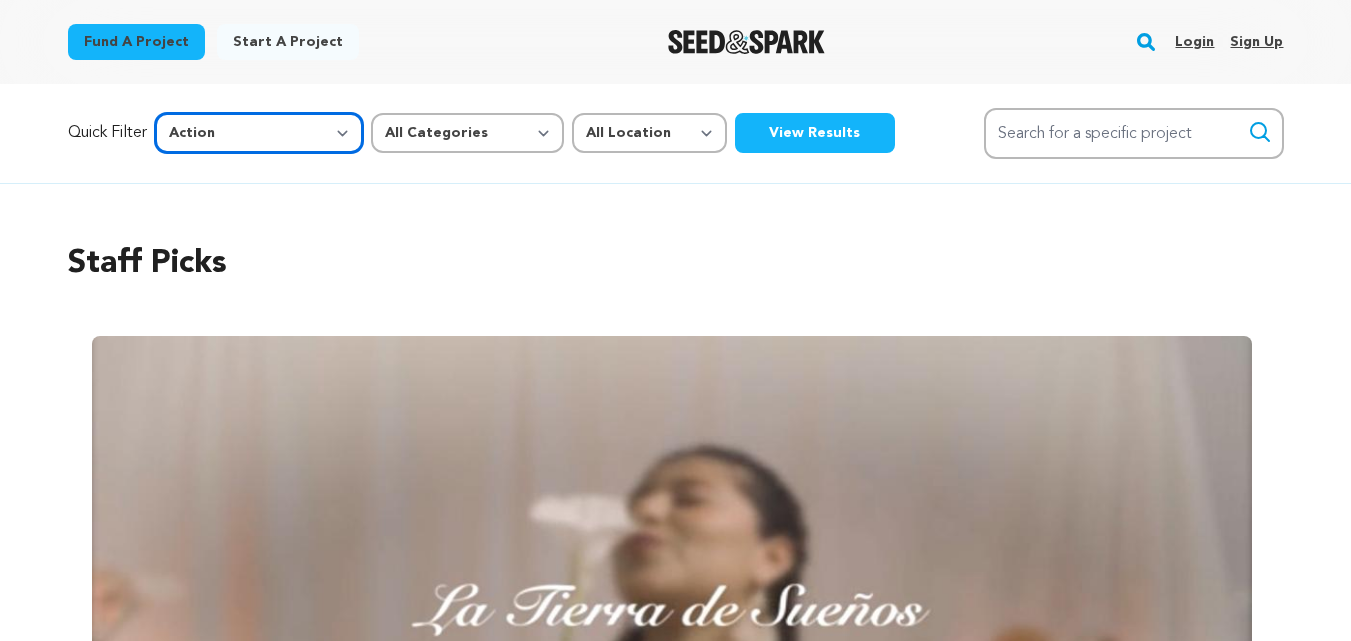 click on "All Genre
Action
Adventure
Afrobeat
Alternative
Ambient
Animation
Bebop
Big Band
Biography
Bluegrass
Blues
Classical
Comedy
Country
Crime
Disco
Documentary
Drama
Dubstep
Electronic/Dance
Emo
Experimental
Family
Fantasy
Film-Noir
Film-related Business
Filmmaker Resource
Folk
Foreign Film
Funk
Game-Show
Garage Grime" at bounding box center (259, 133) 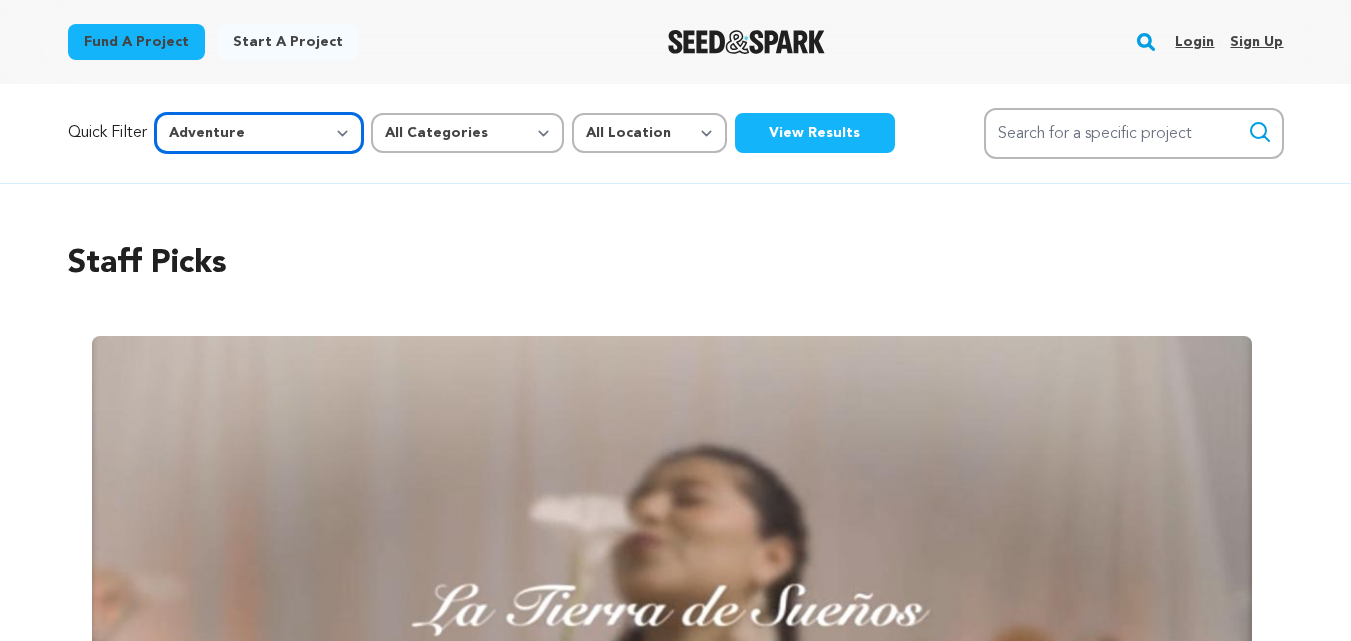 click on "All Genre
Action
Adventure
Afrobeat
Alternative
Ambient
Animation
Bebop
Big Band
Biography
Bluegrass
Blues
Classical
Comedy
Country
Crime
Disco
Documentary
Drama
Dubstep
Electronic/Dance
Emo
Experimental
Family
Fantasy
Film-Noir
Film-related Business
Filmmaker Resource
Folk
Foreign Film
Funk
Game-Show
Garage Grime" at bounding box center [259, 133] 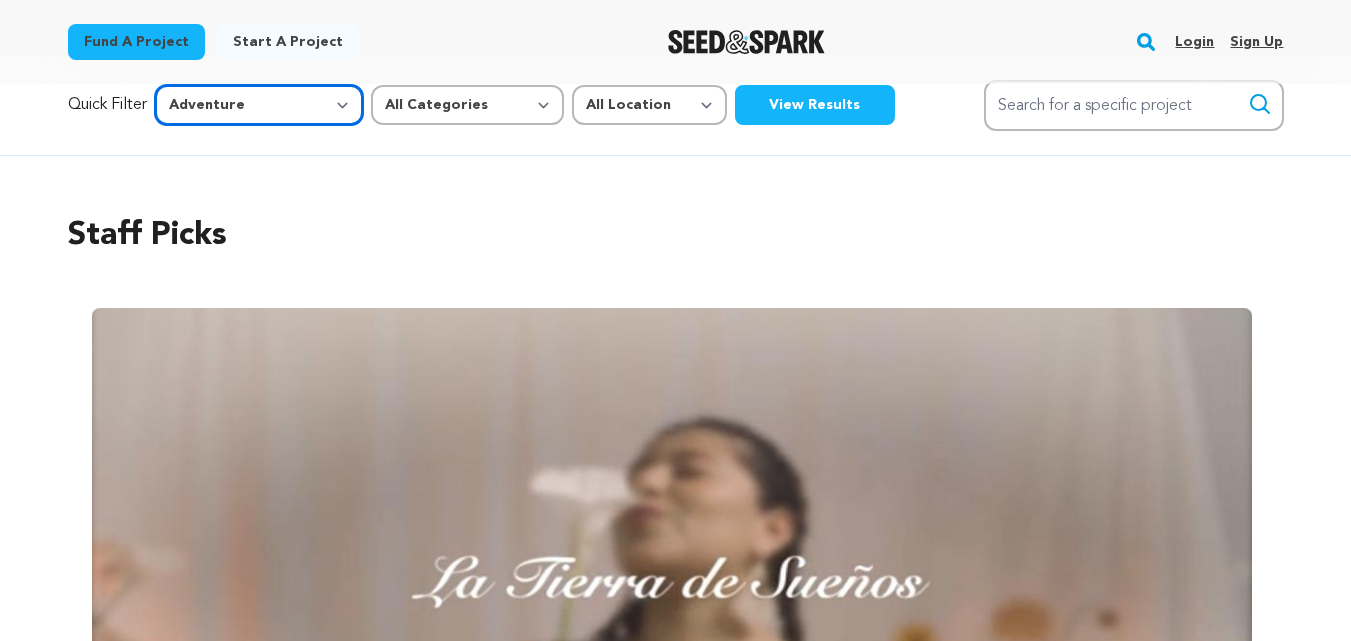 scroll, scrollTop: 0, scrollLeft: 0, axis: both 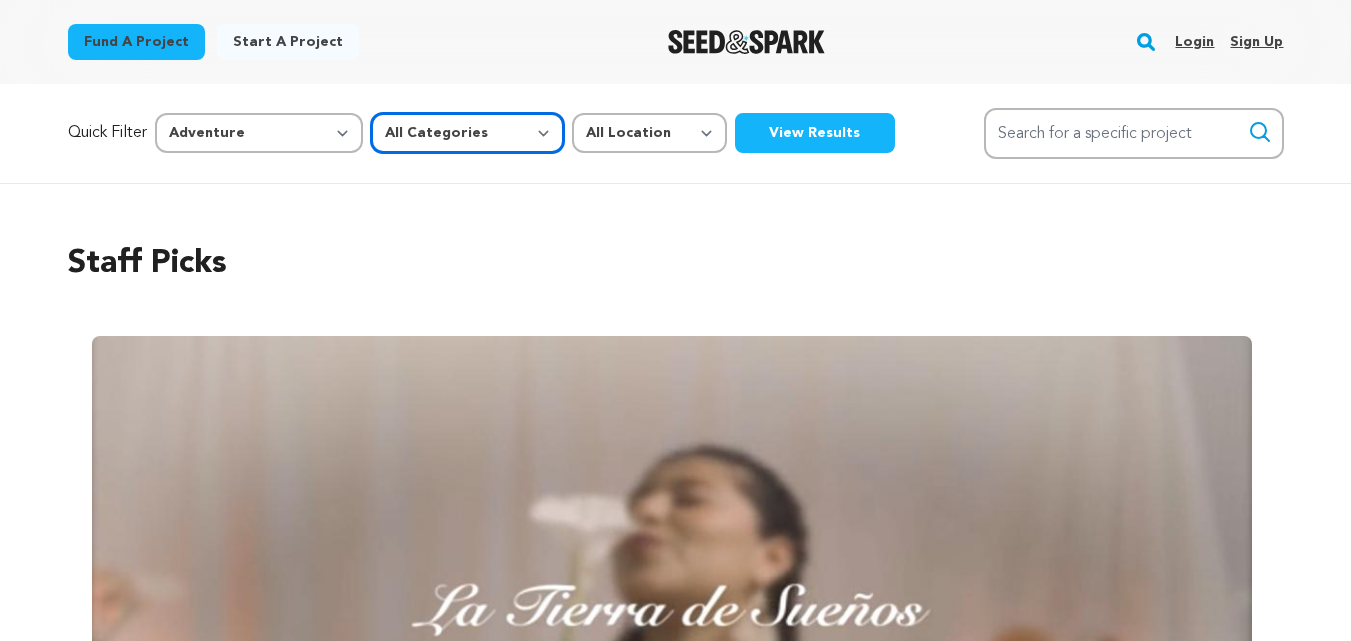 click on "All Categories
Film Feature
Film Short
Series
Music Video
Comics
Artist Residency
Art & Photography
Collective
Dance
Games
Music
Radio & Podcasts
Orgs & Companies
Venue & Spaces" at bounding box center (467, 133) 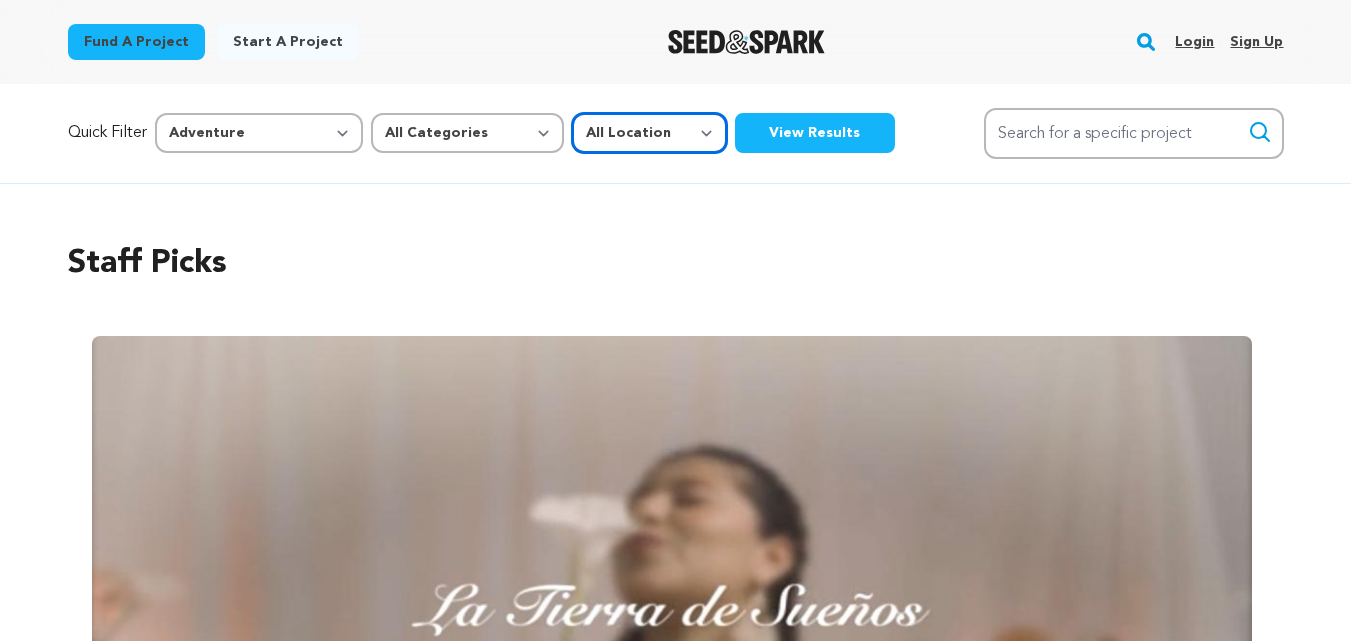 click on "All Location
Everywhere
United States
Canada" at bounding box center [649, 133] 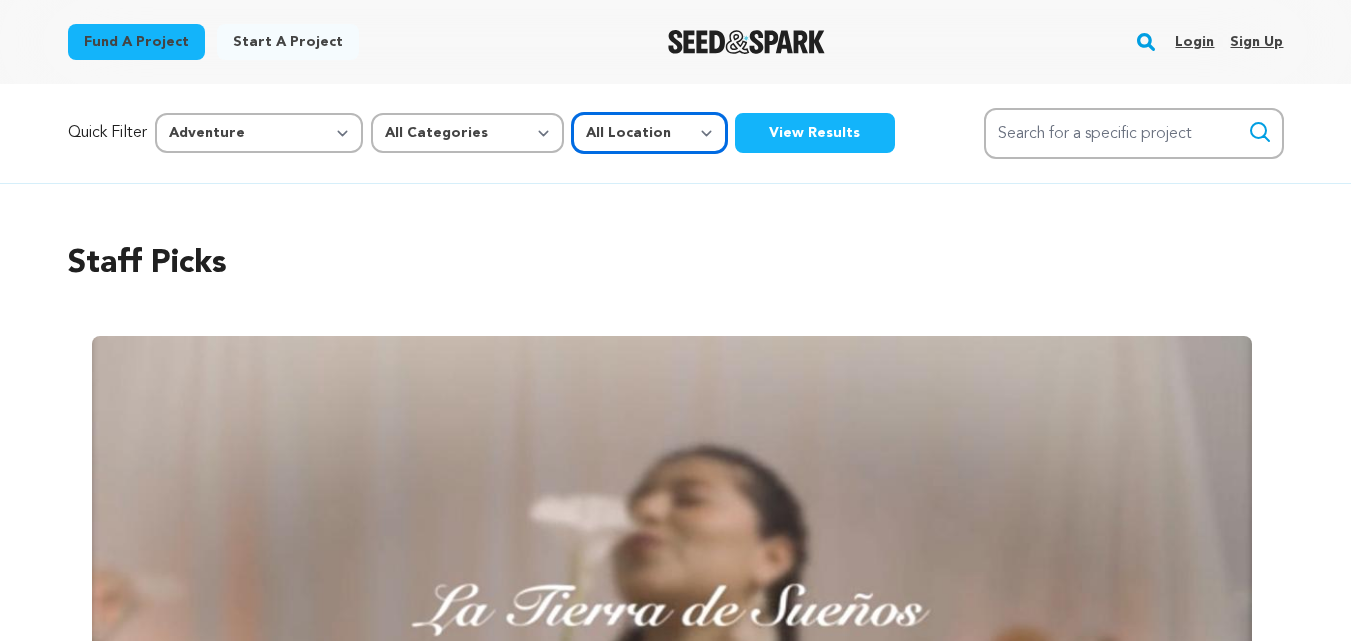select on "1671" 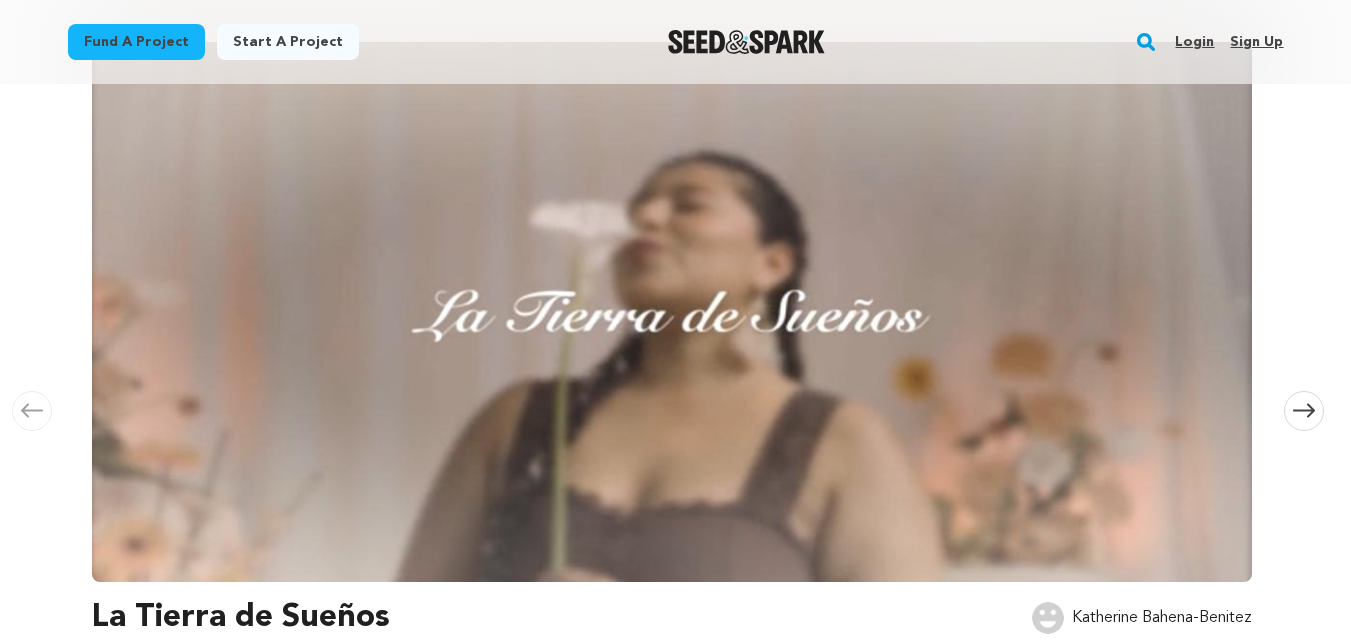 scroll, scrollTop: 100, scrollLeft: 0, axis: vertical 